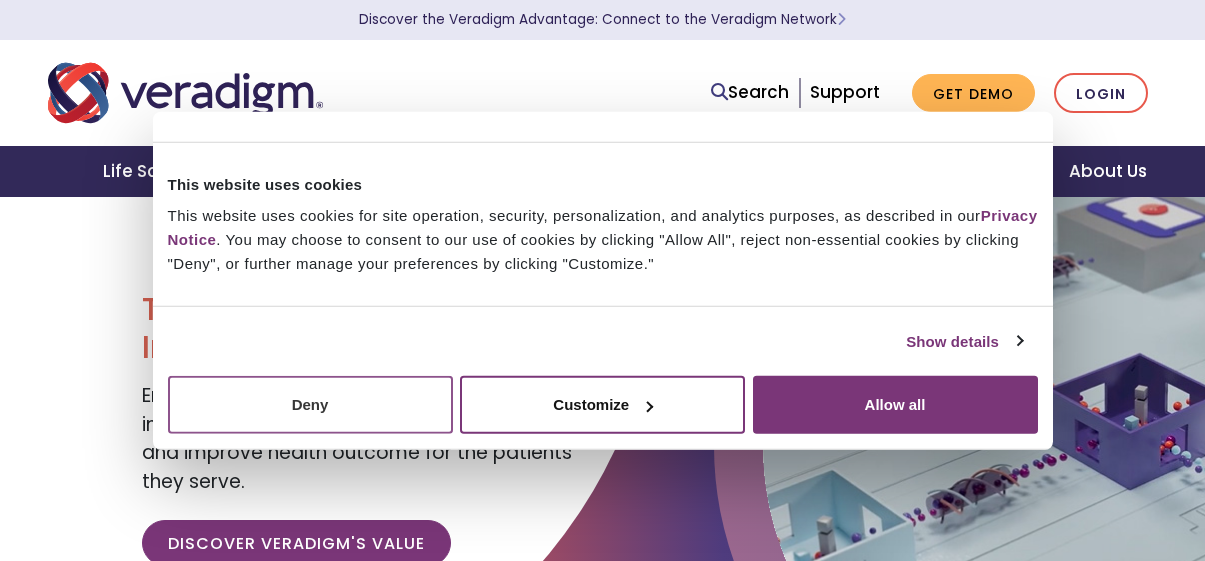 scroll, scrollTop: 0, scrollLeft: 0, axis: both 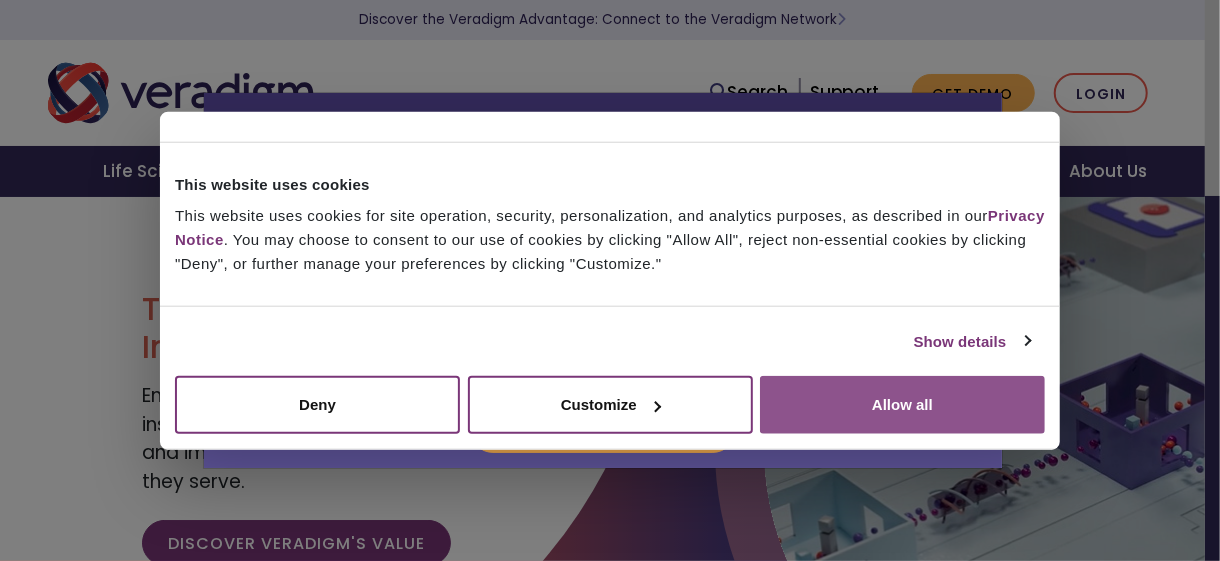 click on "Allow all" at bounding box center (902, 405) 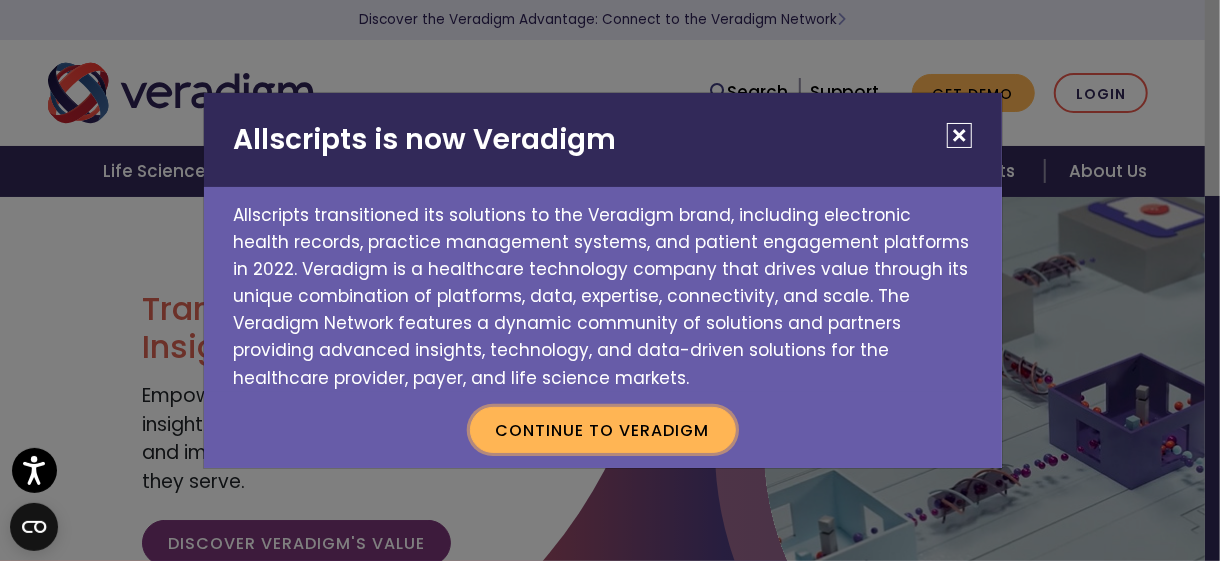 click on "Continue to Veradigm" at bounding box center (603, 430) 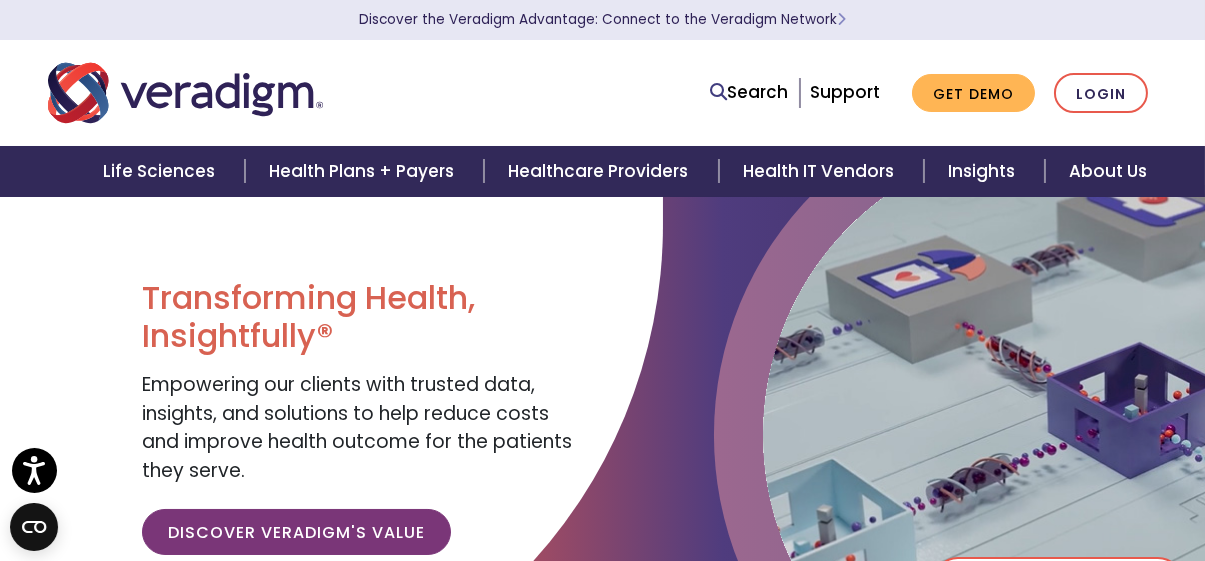 scroll, scrollTop: 0, scrollLeft: 0, axis: both 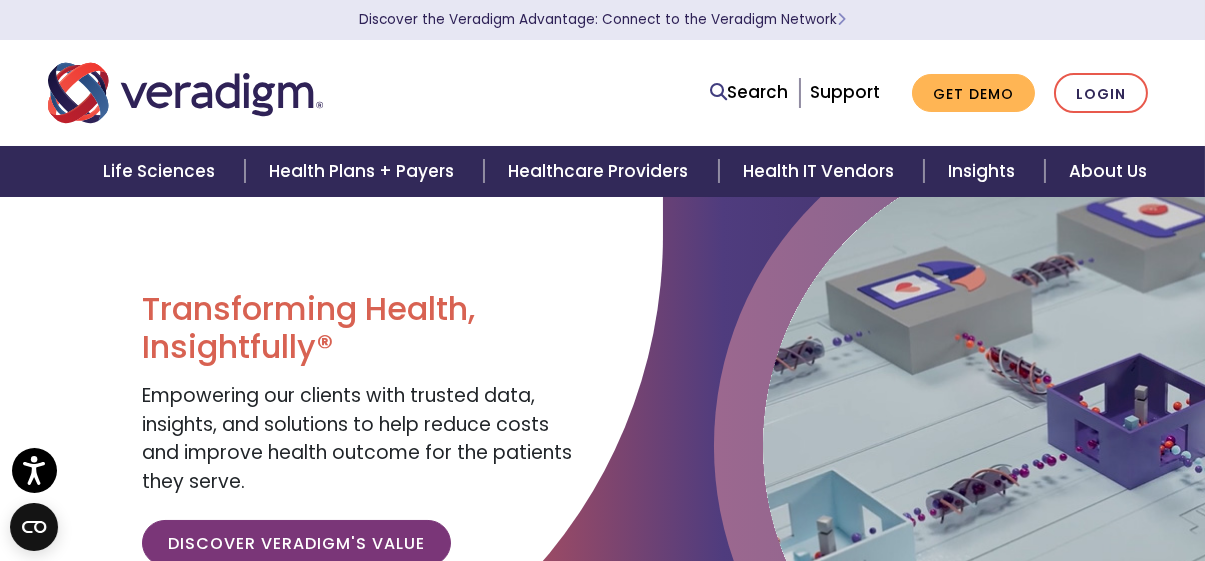 click at bounding box center [331, 466] 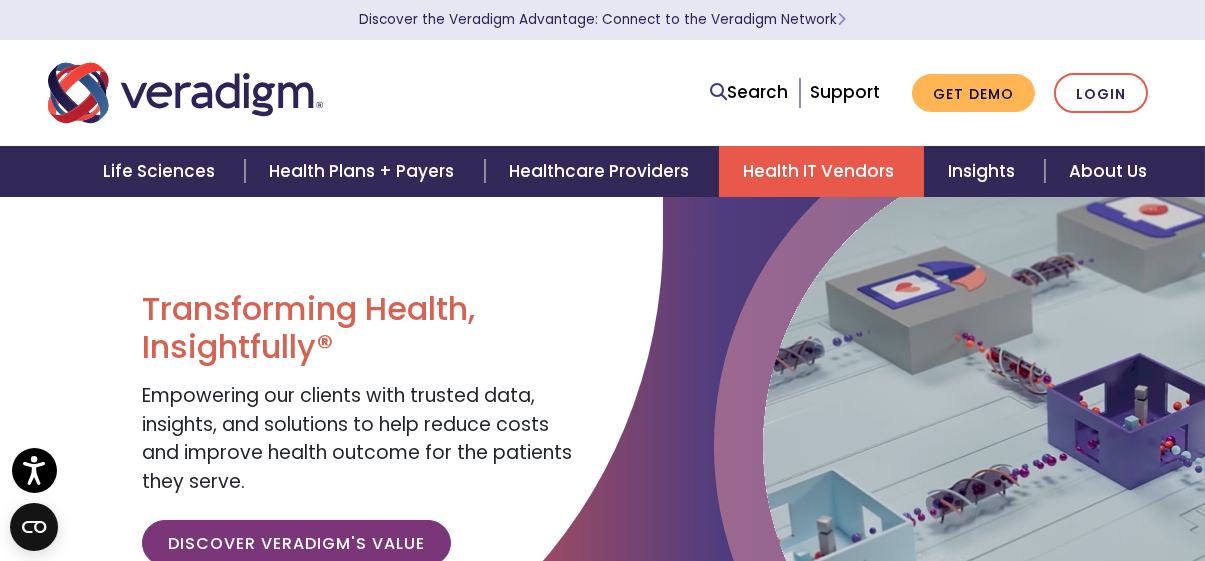 drag, startPoint x: 686, startPoint y: 206, endPoint x: 985, endPoint y: 20, distance: 352.13208 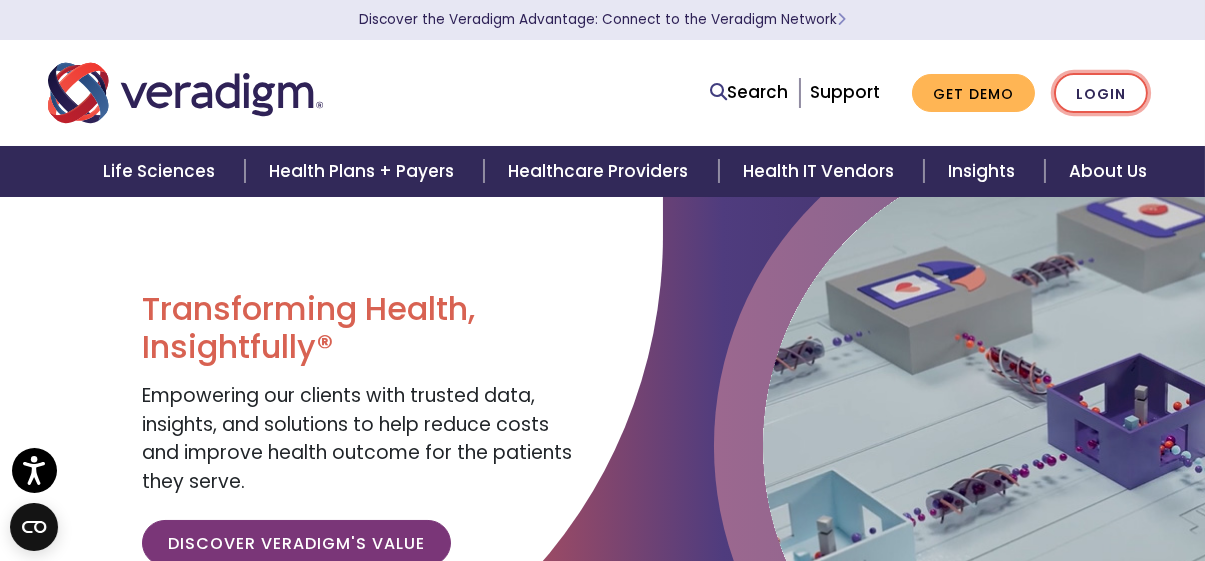 click on "Login" at bounding box center (1101, 93) 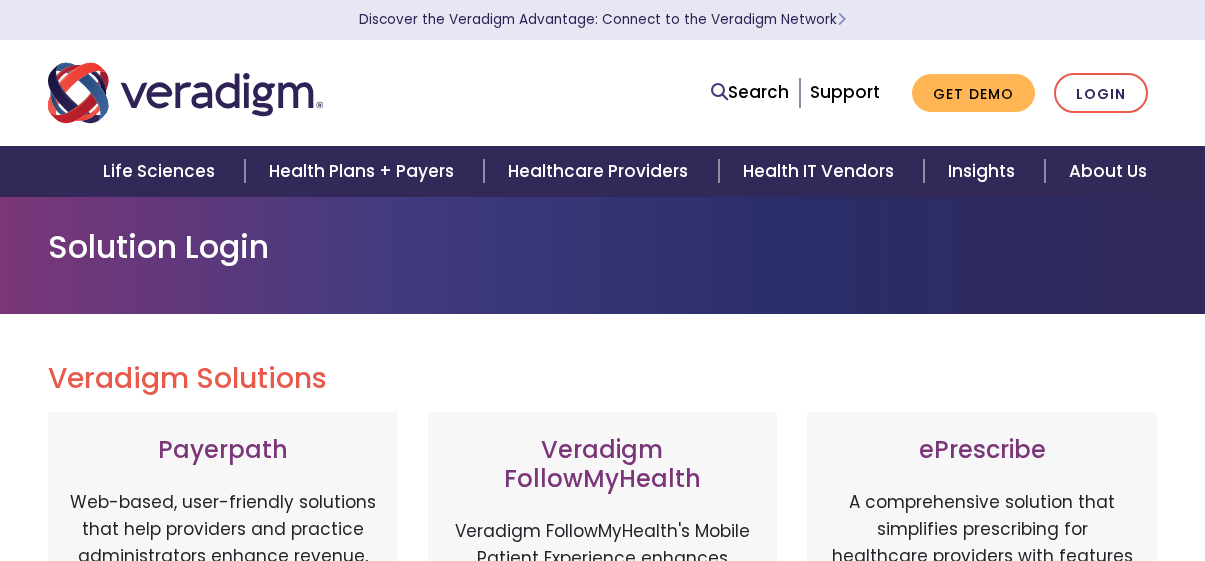 scroll, scrollTop: 0, scrollLeft: 0, axis: both 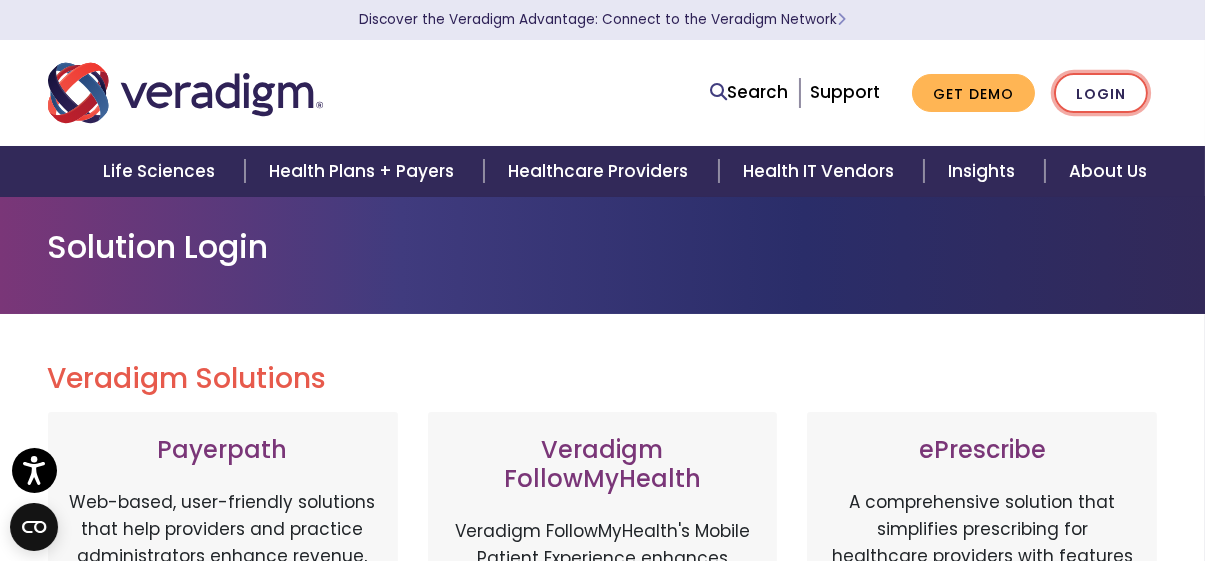 click on "Login" at bounding box center [1101, 93] 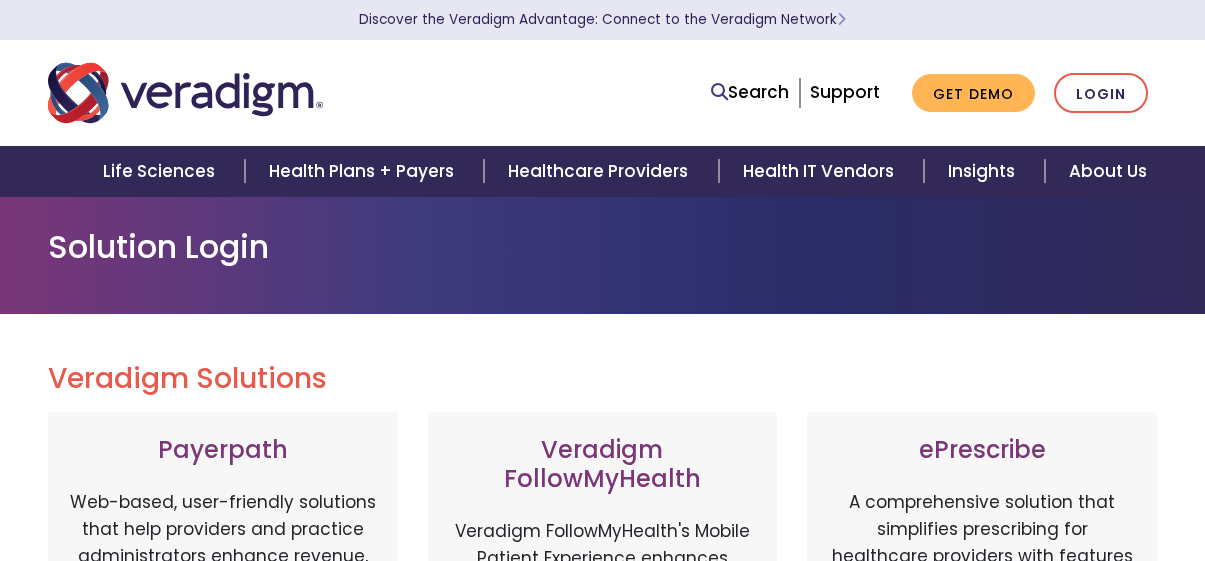 scroll, scrollTop: 0, scrollLeft: 0, axis: both 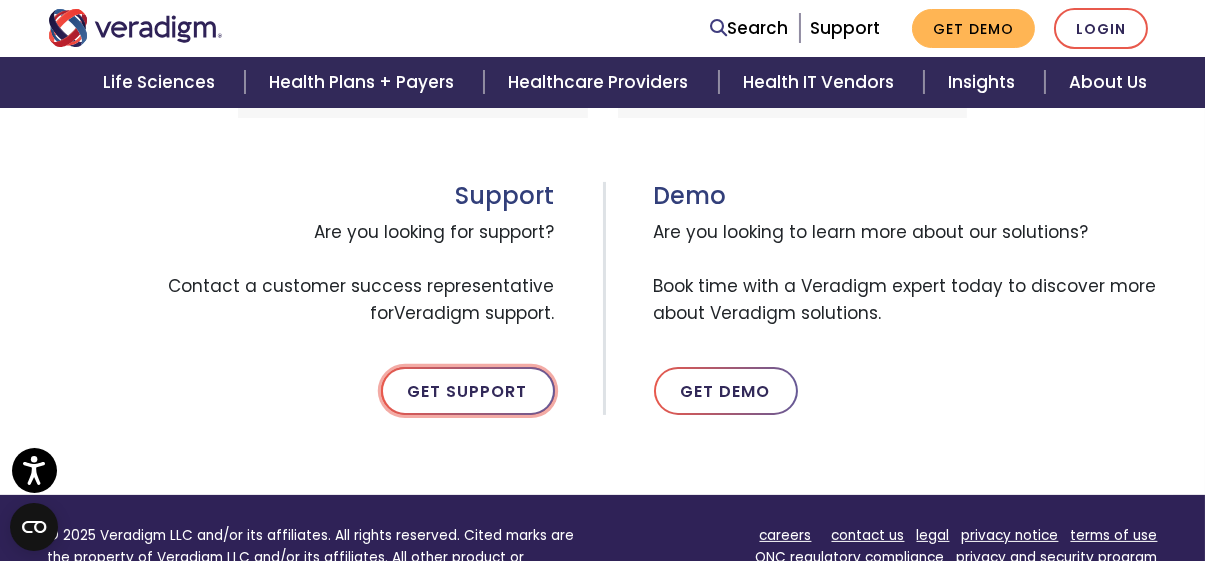 click on "Get Support" at bounding box center [468, 391] 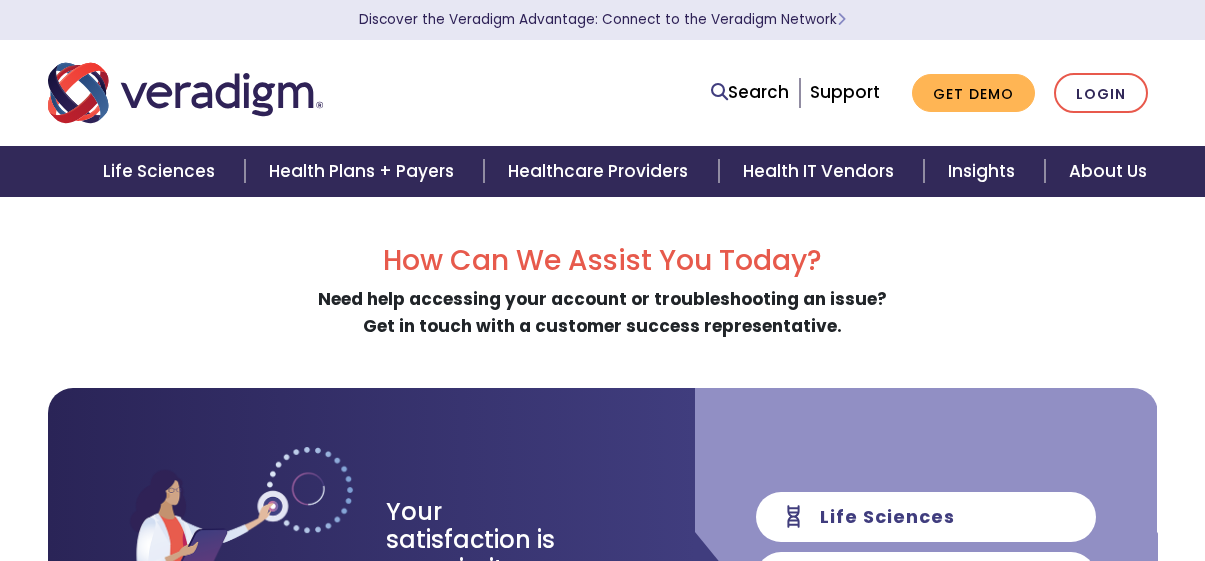 scroll, scrollTop: 0, scrollLeft: 0, axis: both 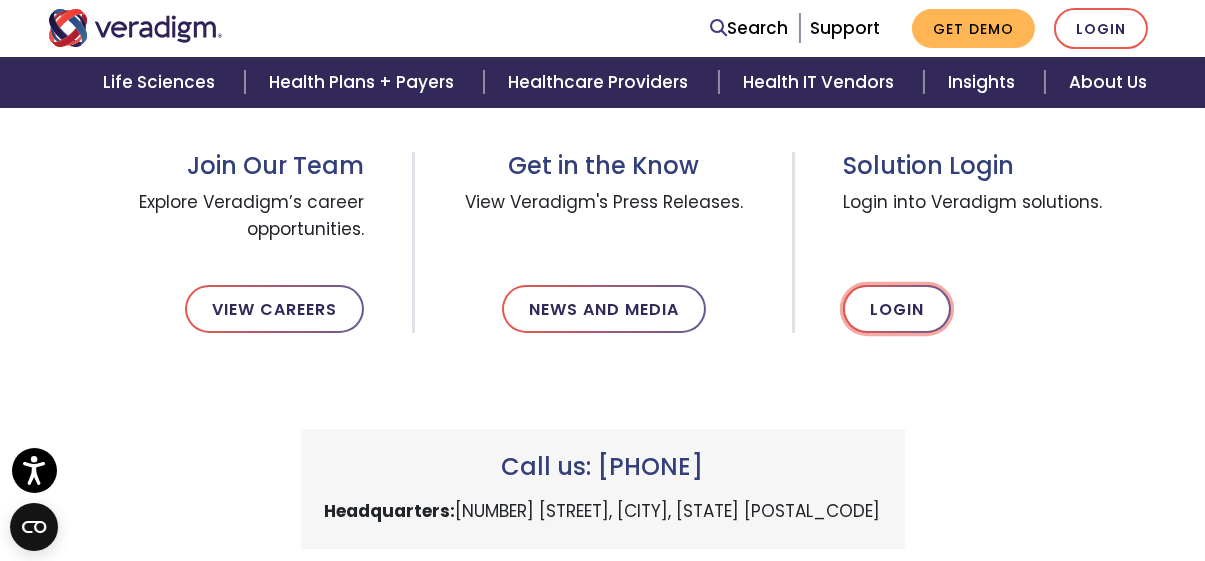 click on "Login" at bounding box center (897, 309) 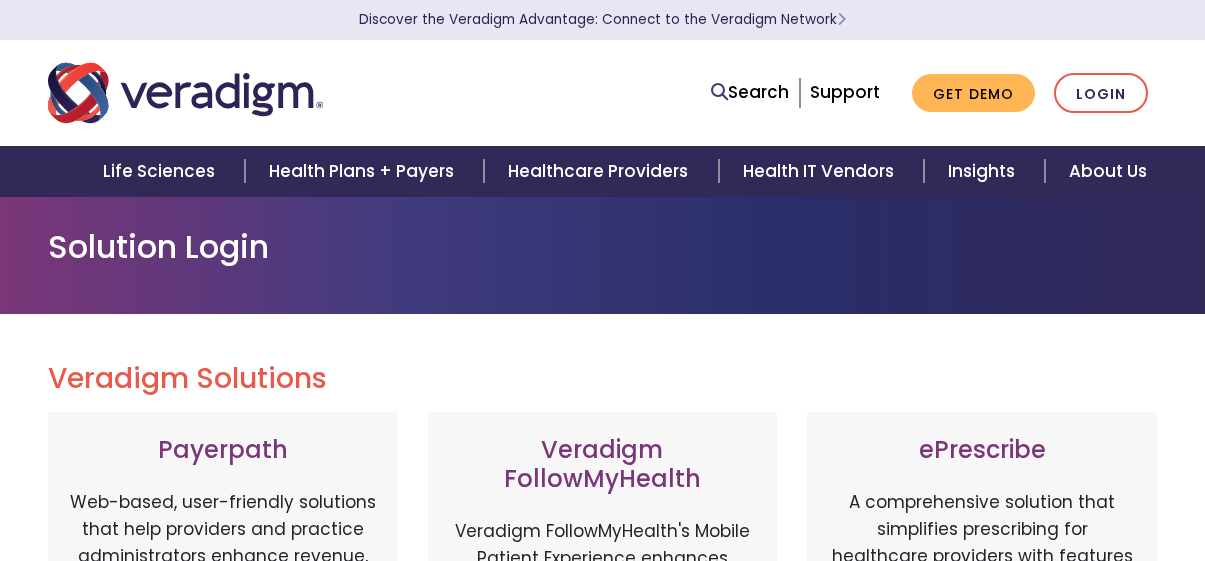 scroll, scrollTop: 0, scrollLeft: 0, axis: both 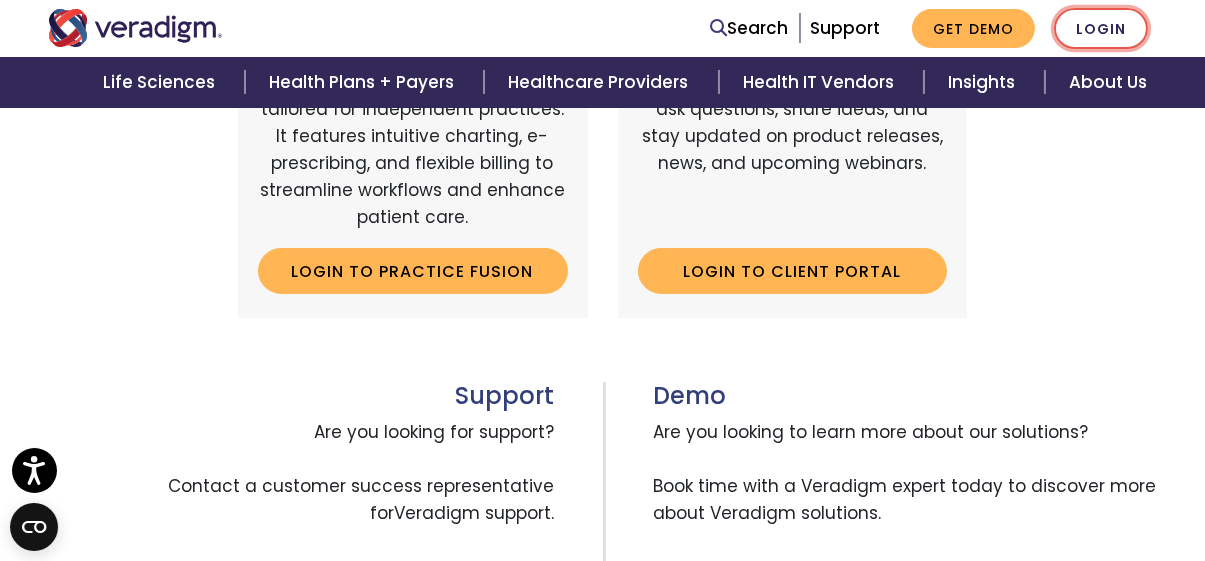 click on "Login" at bounding box center [1101, 28] 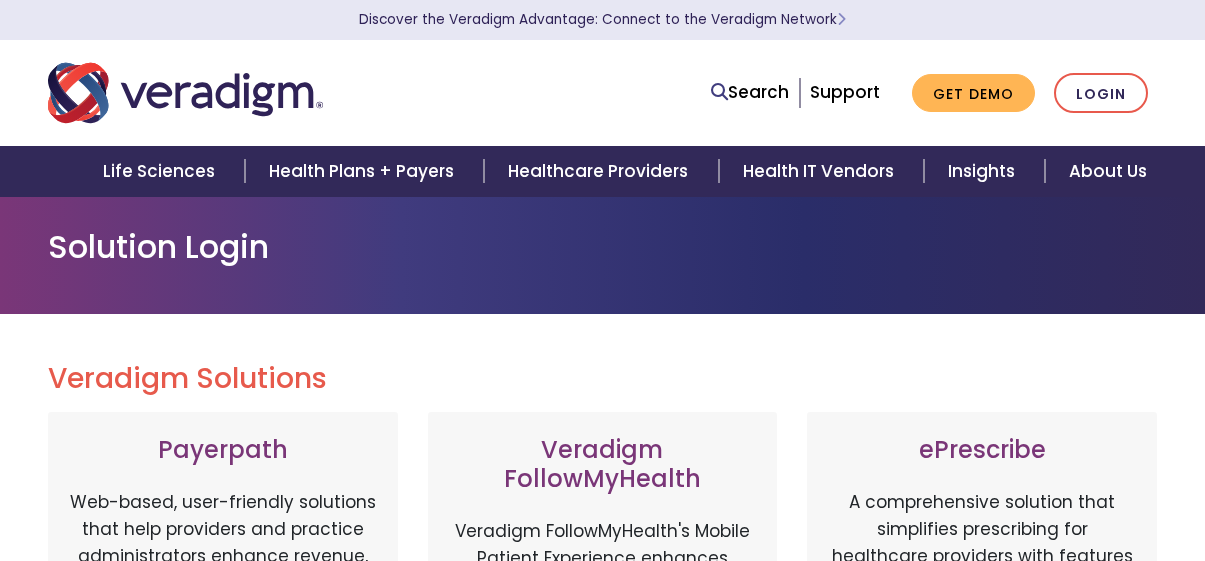 scroll, scrollTop: 0, scrollLeft: 0, axis: both 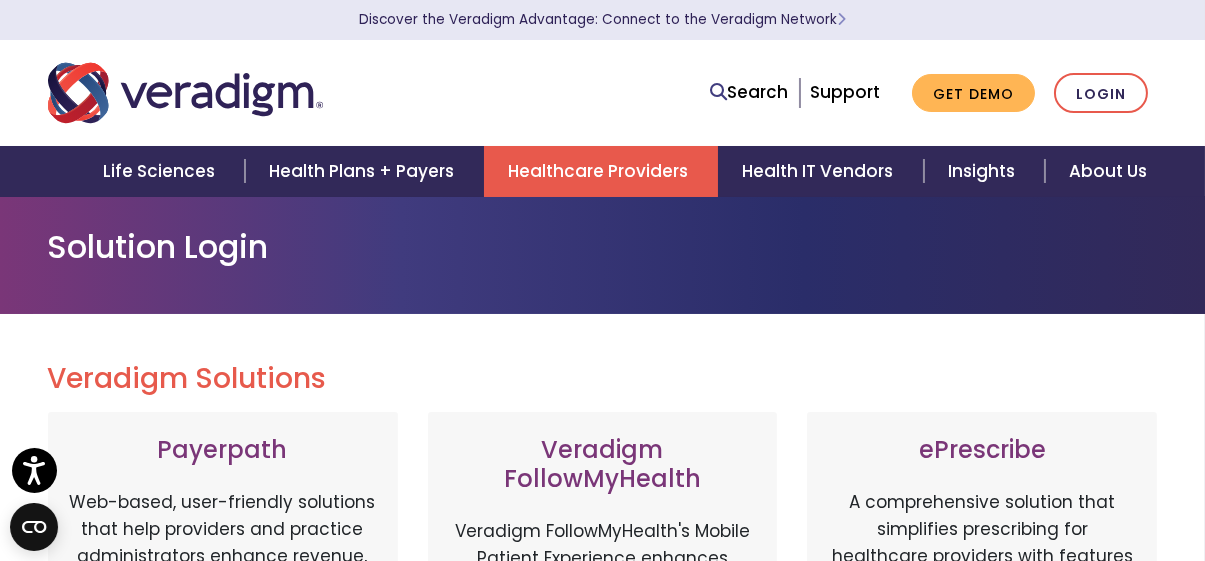 click on "Healthcare Providers" at bounding box center [601, 171] 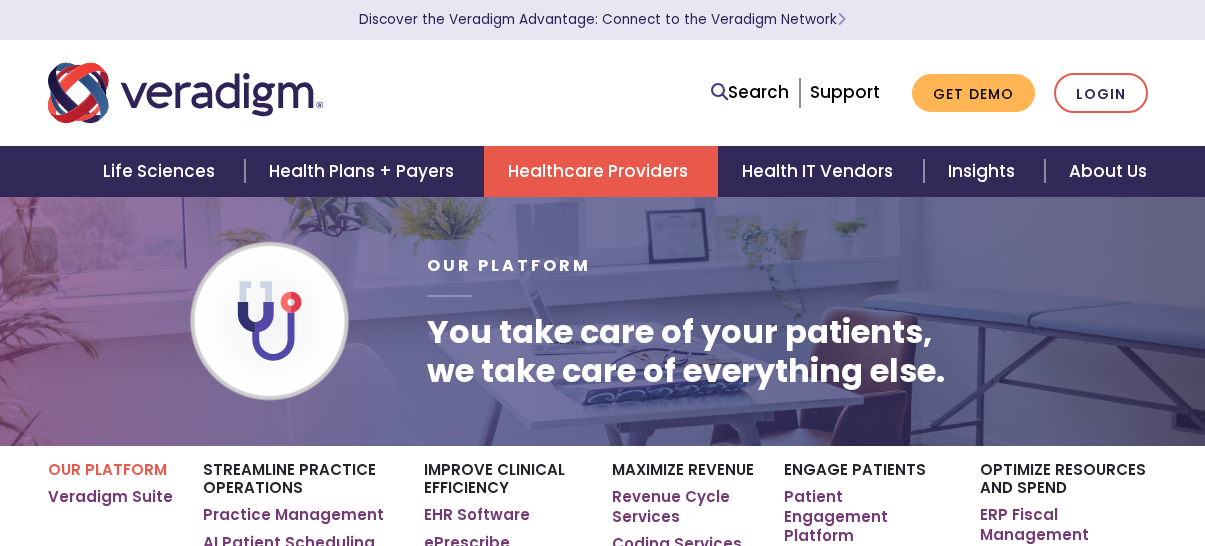 scroll, scrollTop: 0, scrollLeft: 0, axis: both 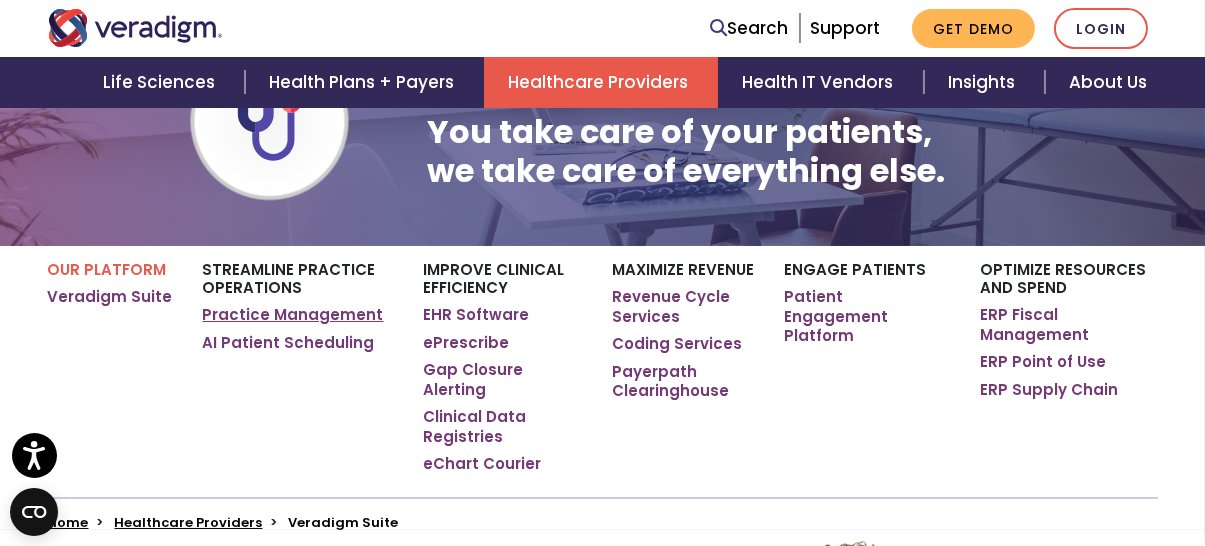 click on "Practice Management" at bounding box center (293, 315) 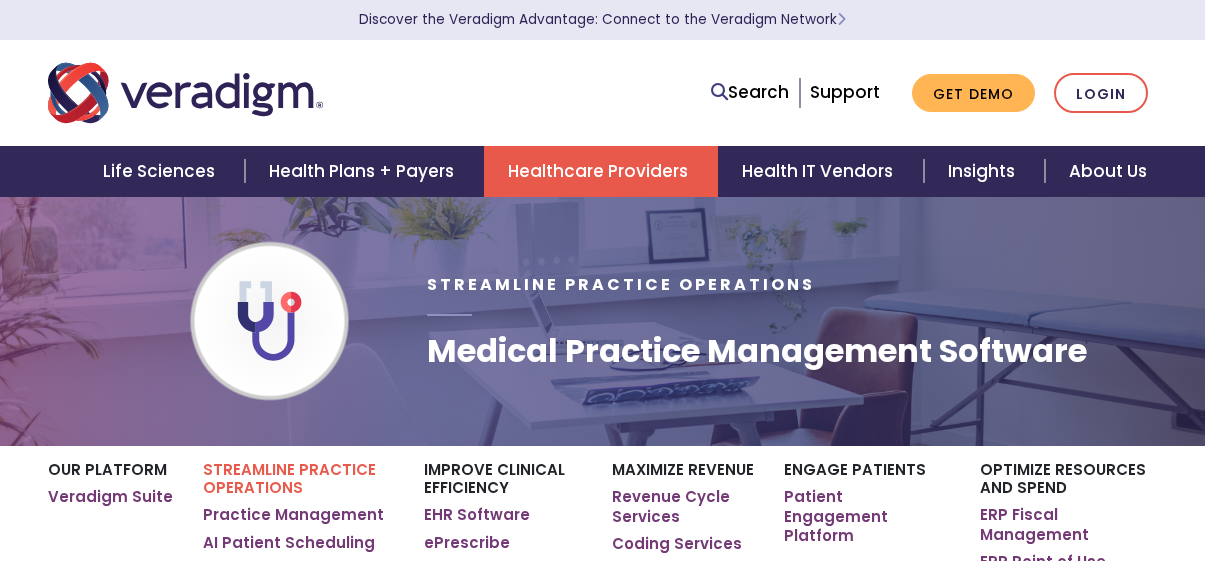 scroll, scrollTop: 0, scrollLeft: 0, axis: both 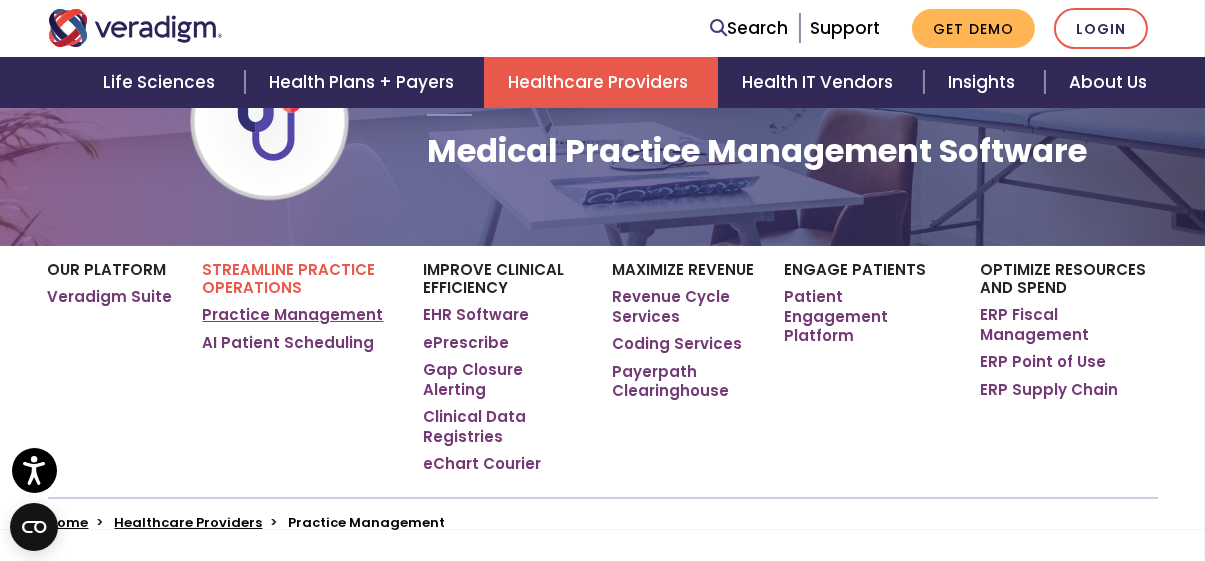 click on "Practice Management" at bounding box center (293, 315) 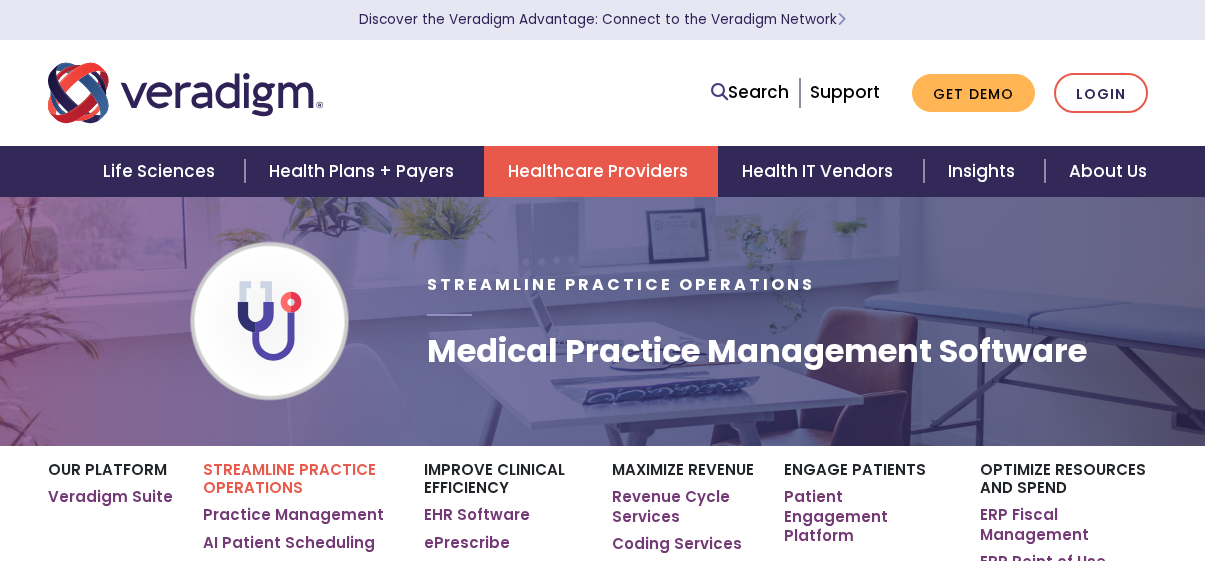 scroll, scrollTop: 0, scrollLeft: 0, axis: both 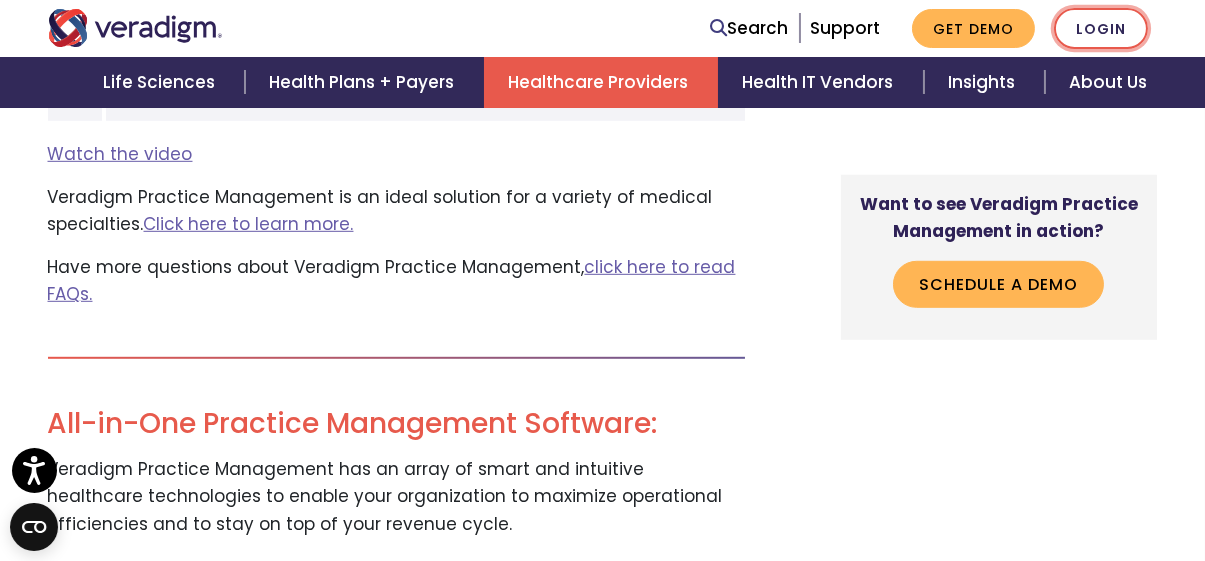 click on "Login" at bounding box center (1101, 28) 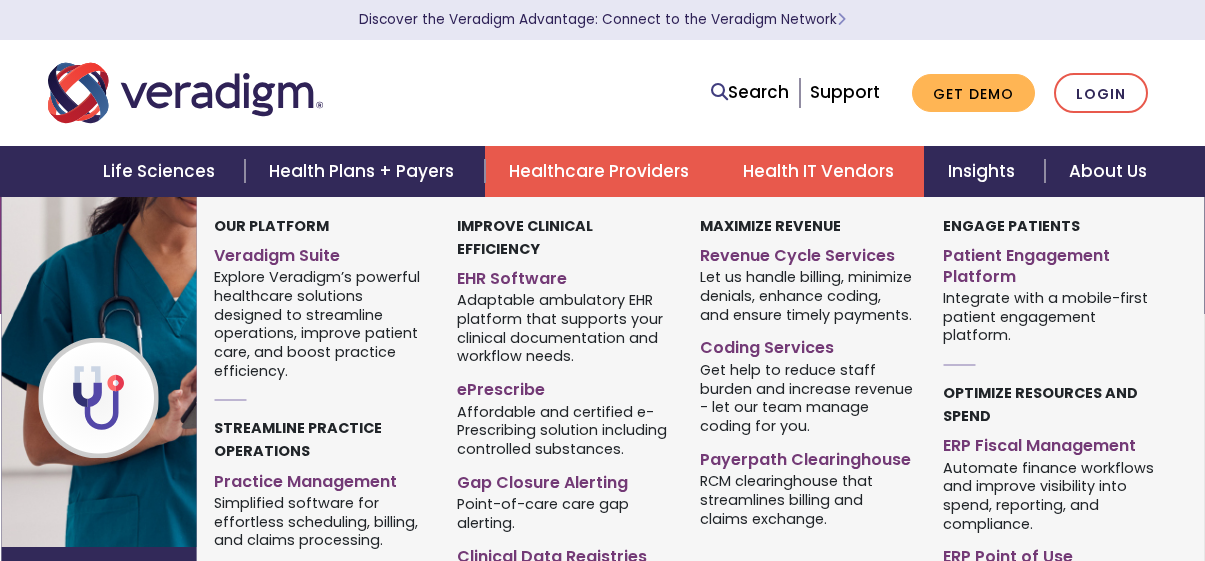 scroll, scrollTop: 0, scrollLeft: 0, axis: both 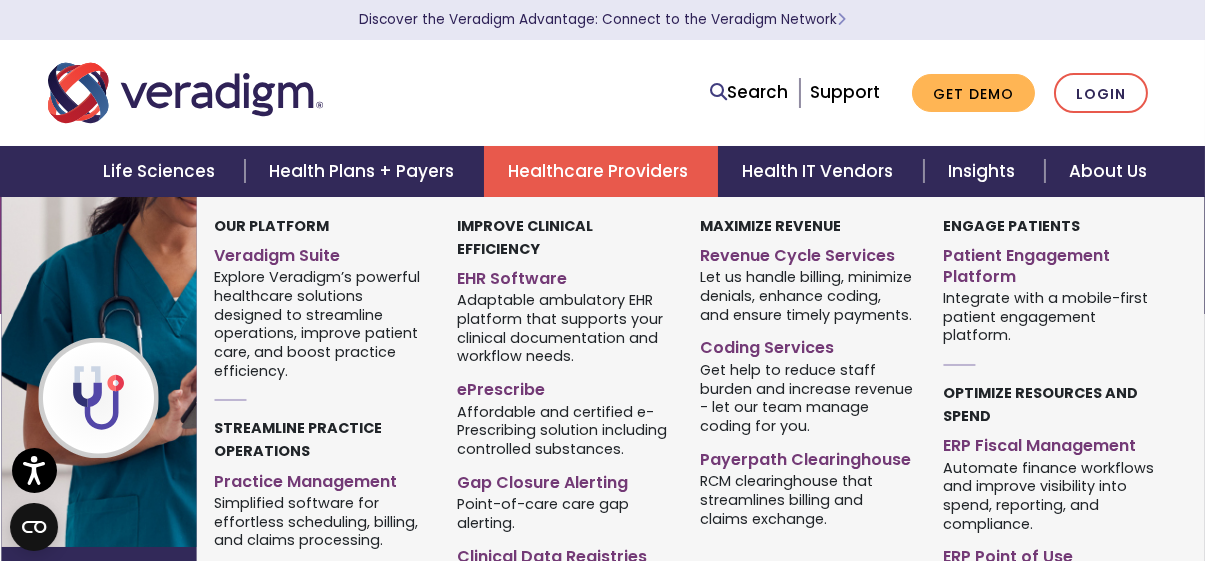 click on "Healthcare Providers" at bounding box center (601, 171) 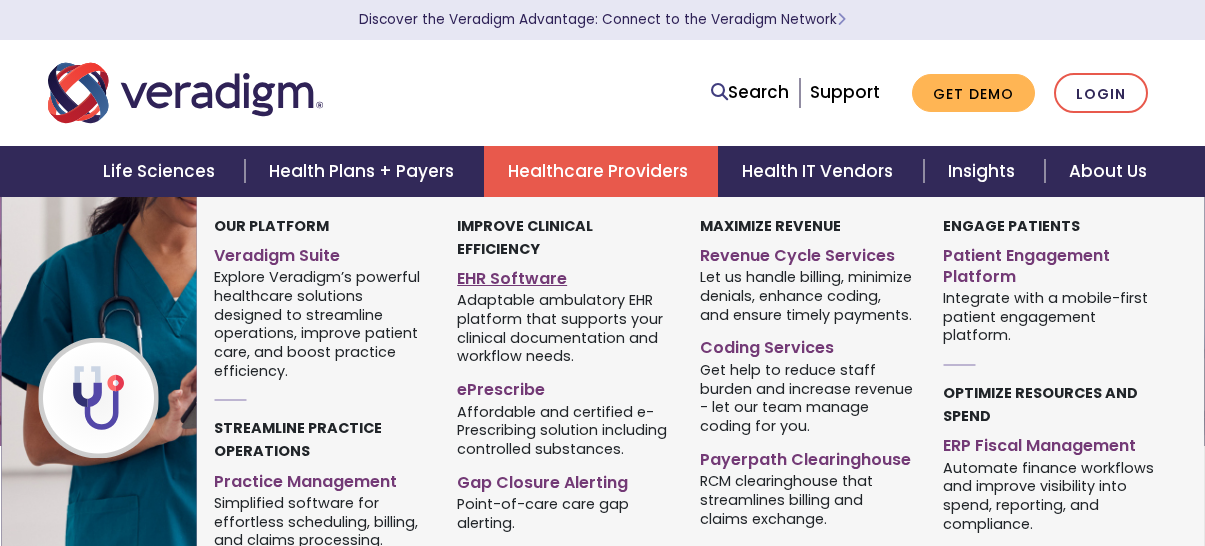 scroll, scrollTop: 0, scrollLeft: 0, axis: both 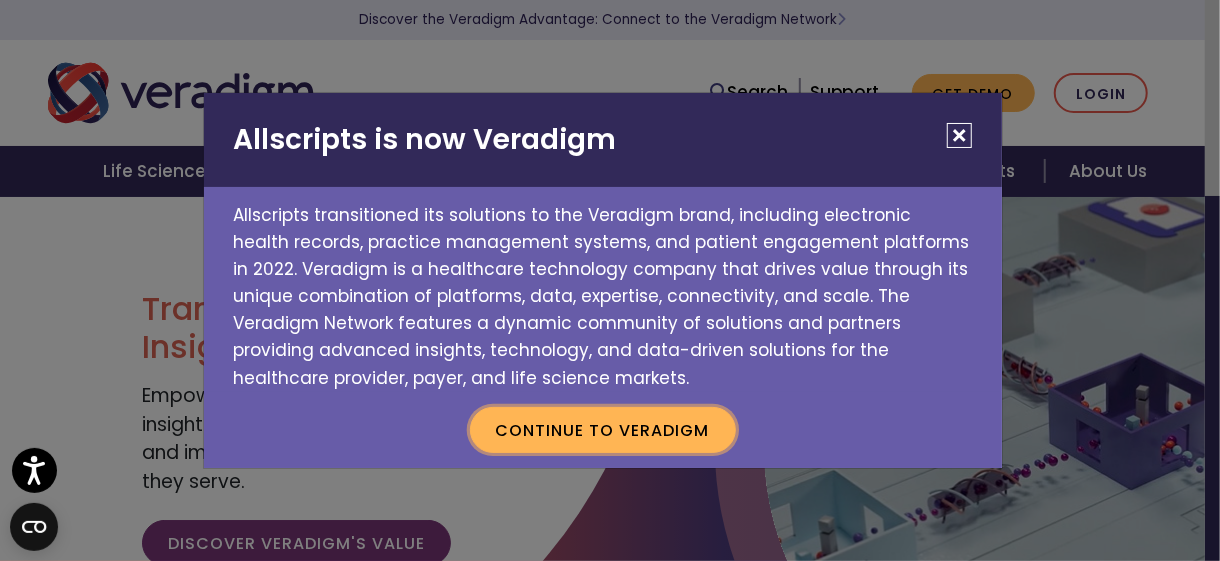 click on "Continue to Veradigm" at bounding box center [603, 430] 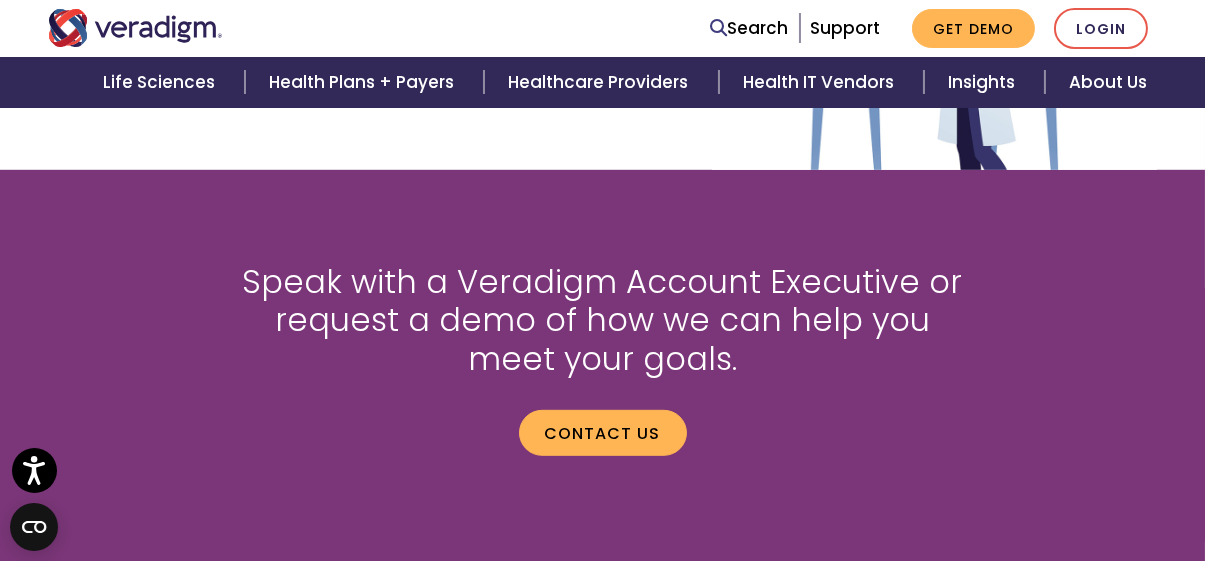 scroll, scrollTop: 2500, scrollLeft: 0, axis: vertical 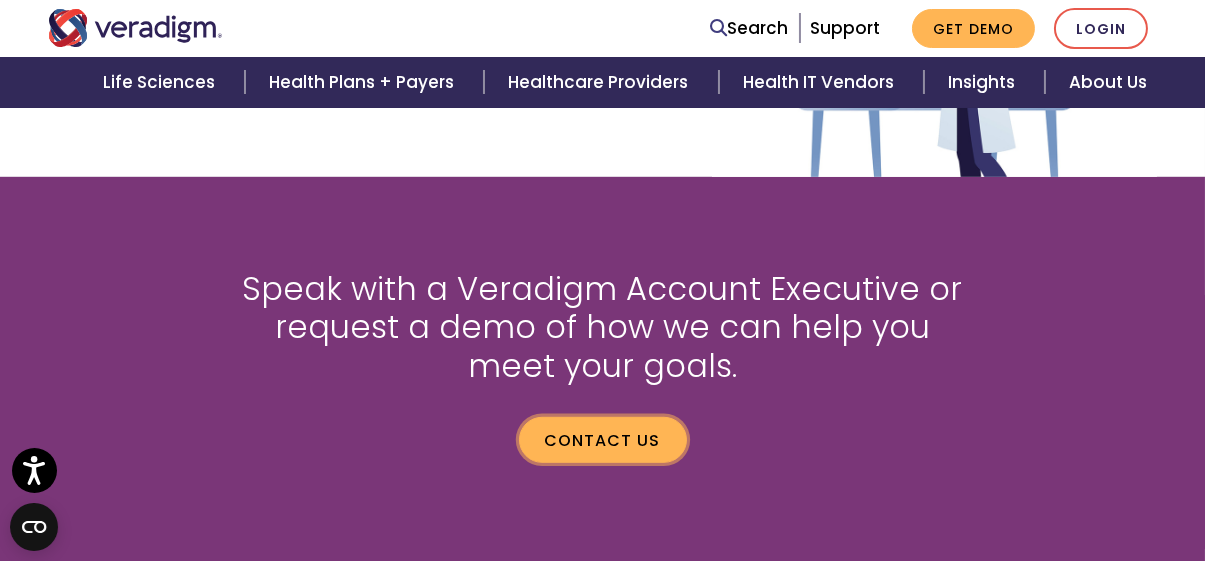 click on "Contact us" at bounding box center (603, 440) 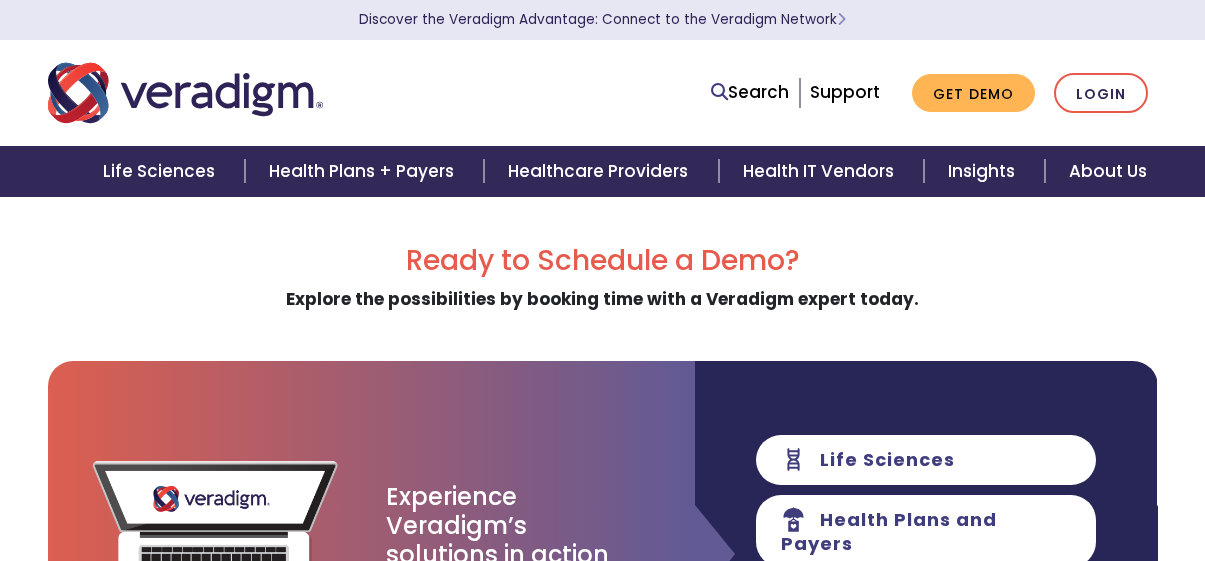 scroll, scrollTop: 0, scrollLeft: 0, axis: both 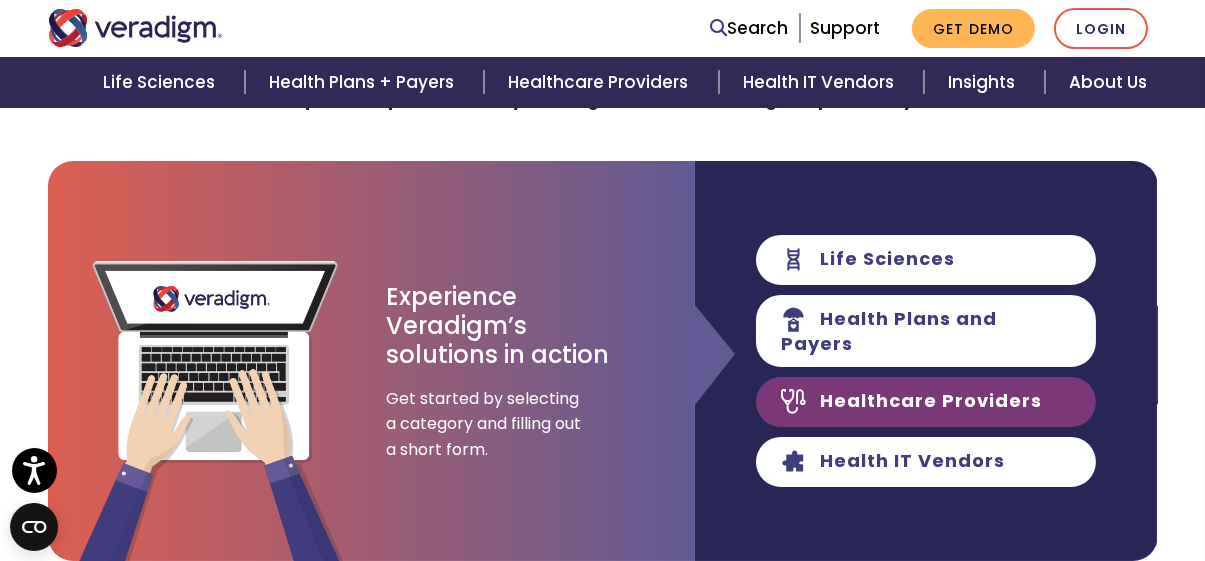 click on "Healthcare Providers" at bounding box center (926, 402) 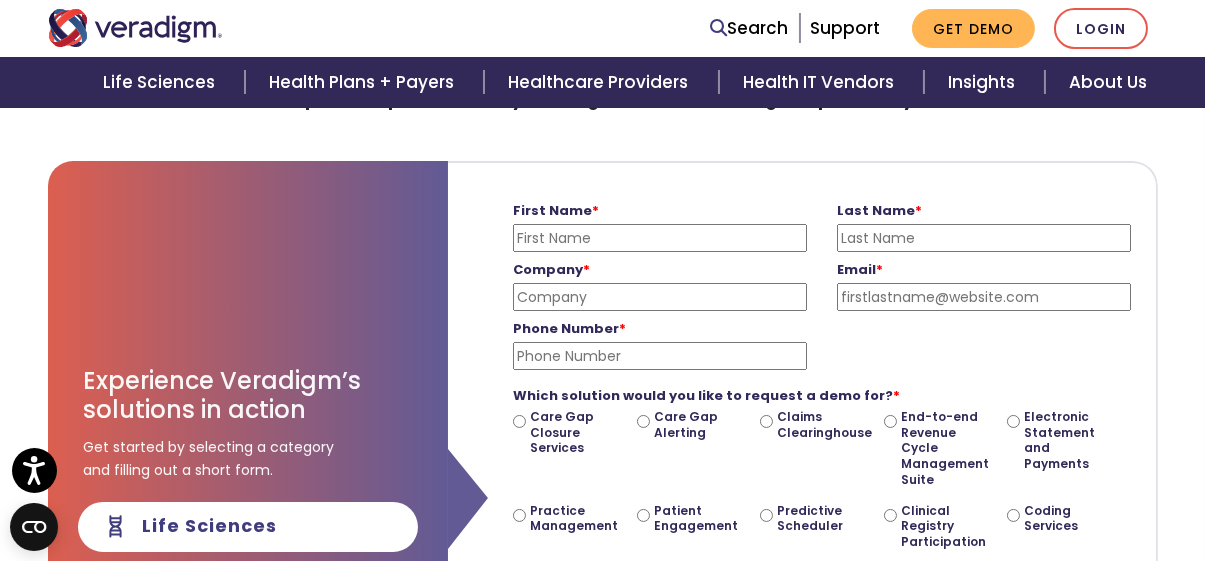 scroll, scrollTop: 0, scrollLeft: 0, axis: both 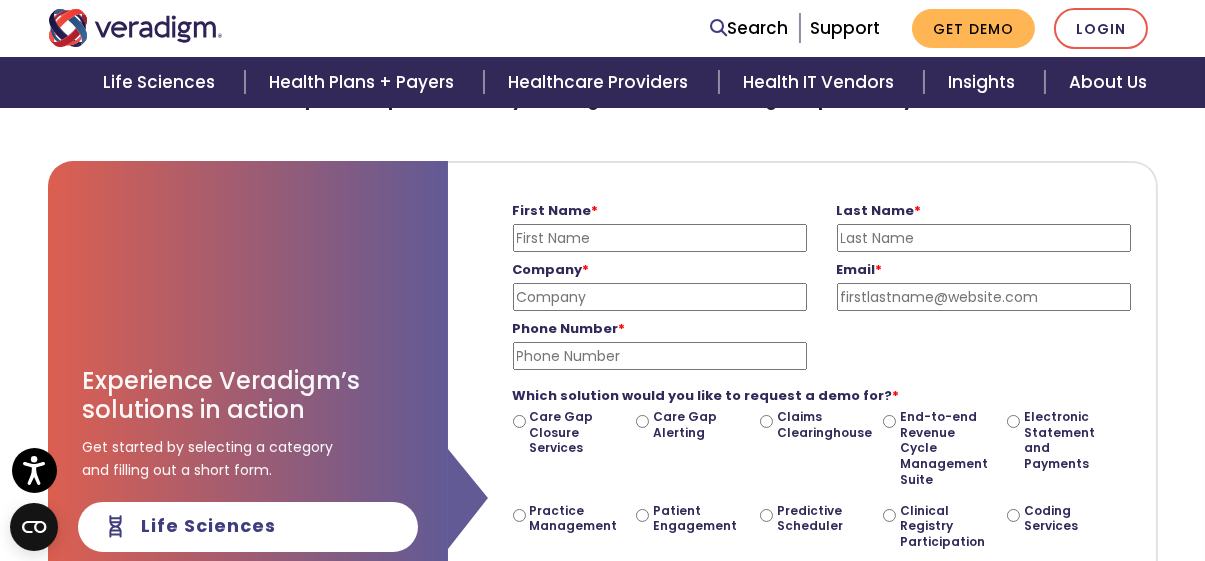 click on "First Name *" at bounding box center (660, 238) 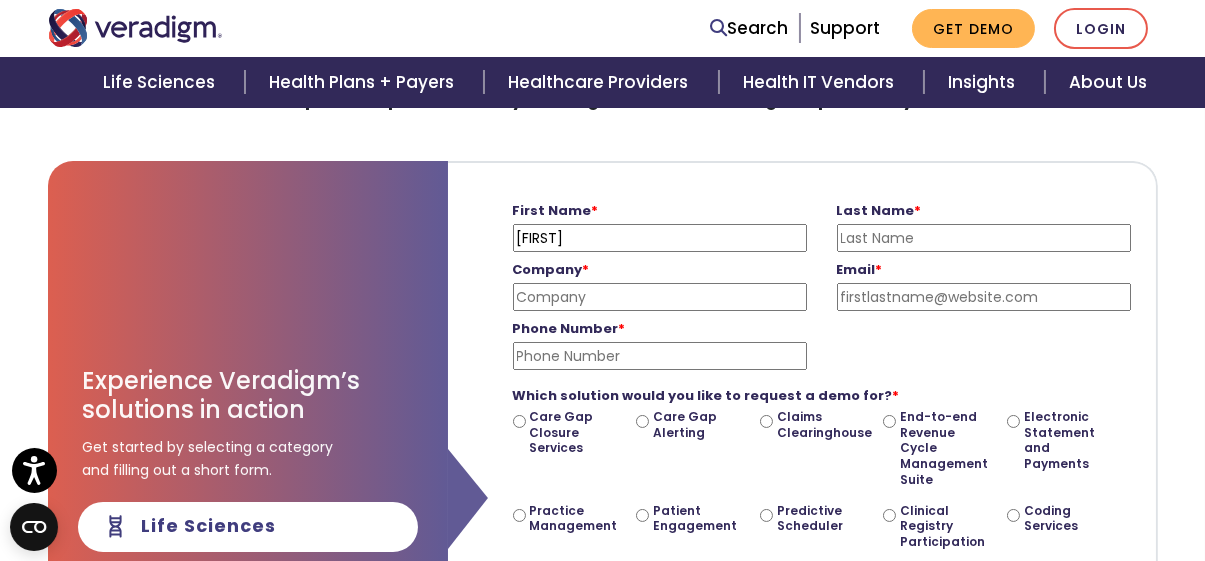 type on "[FIRST]" 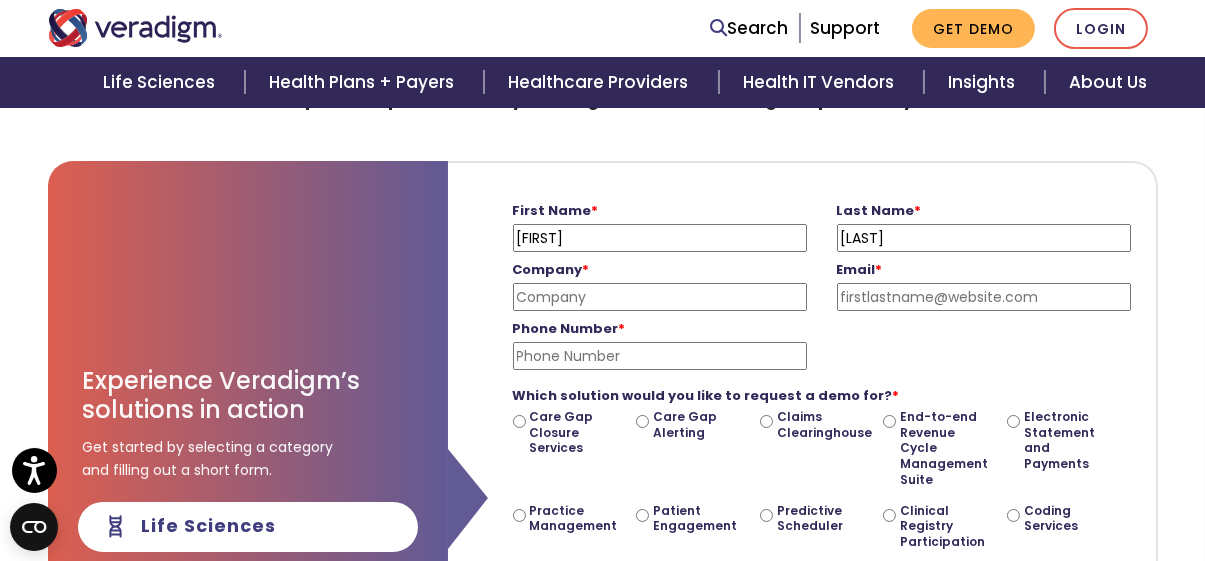 type on "[LAST]" 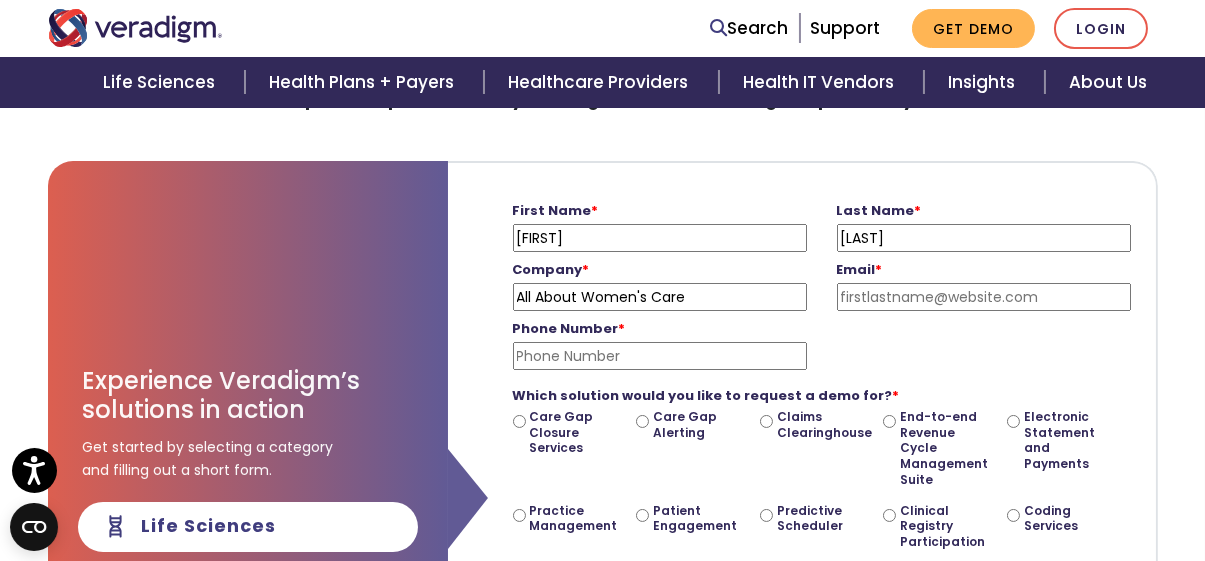 type on "All About Women's Care" 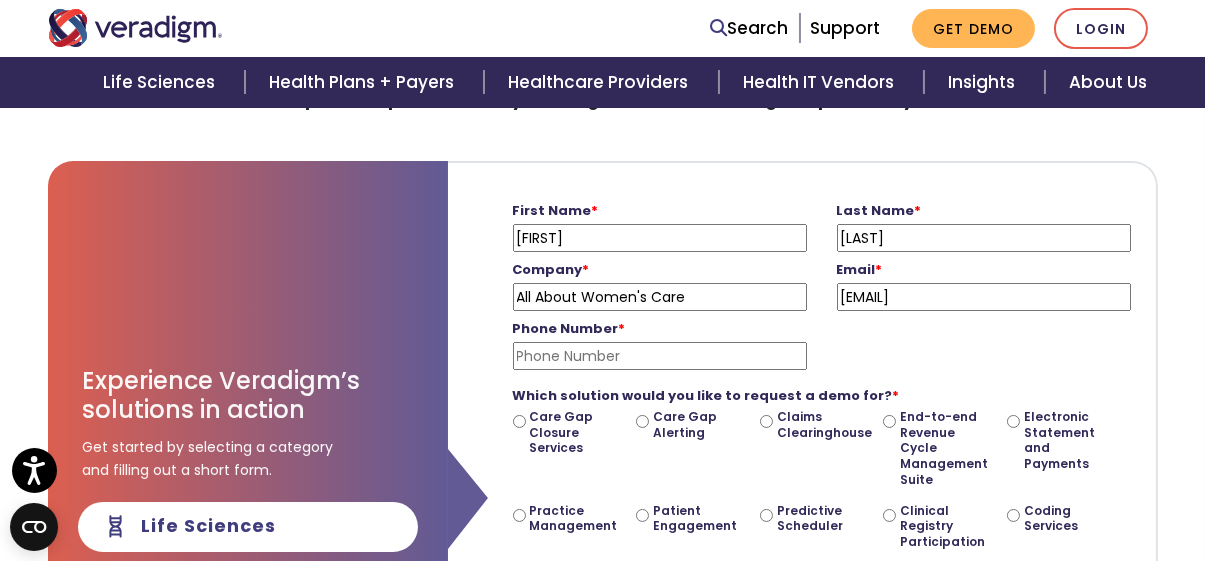 type on "[EMAIL]" 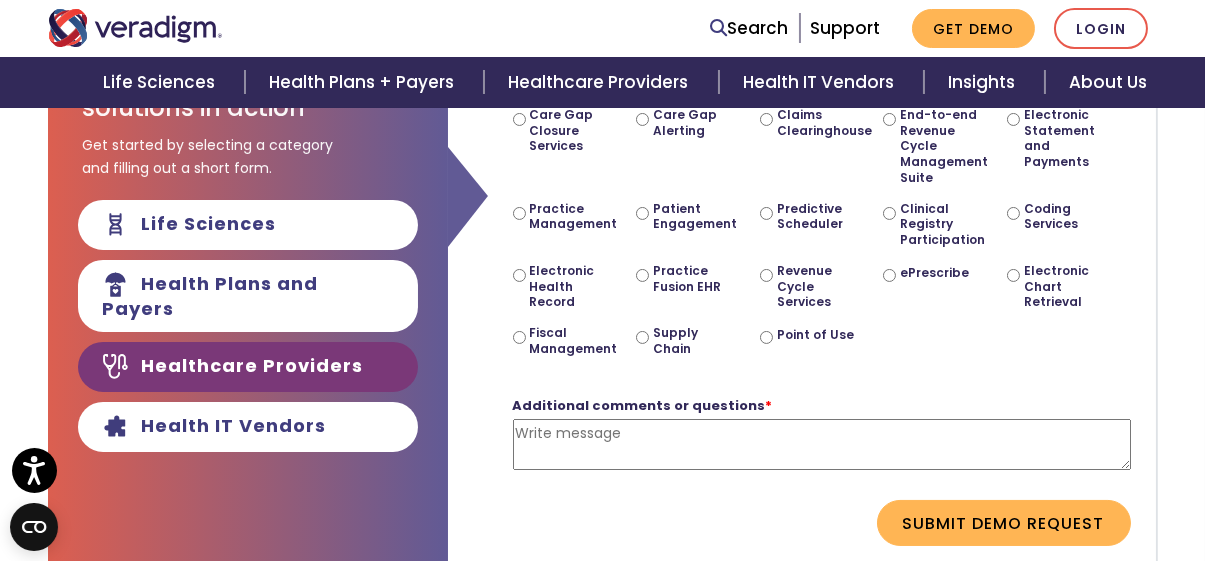 scroll, scrollTop: 400, scrollLeft: 0, axis: vertical 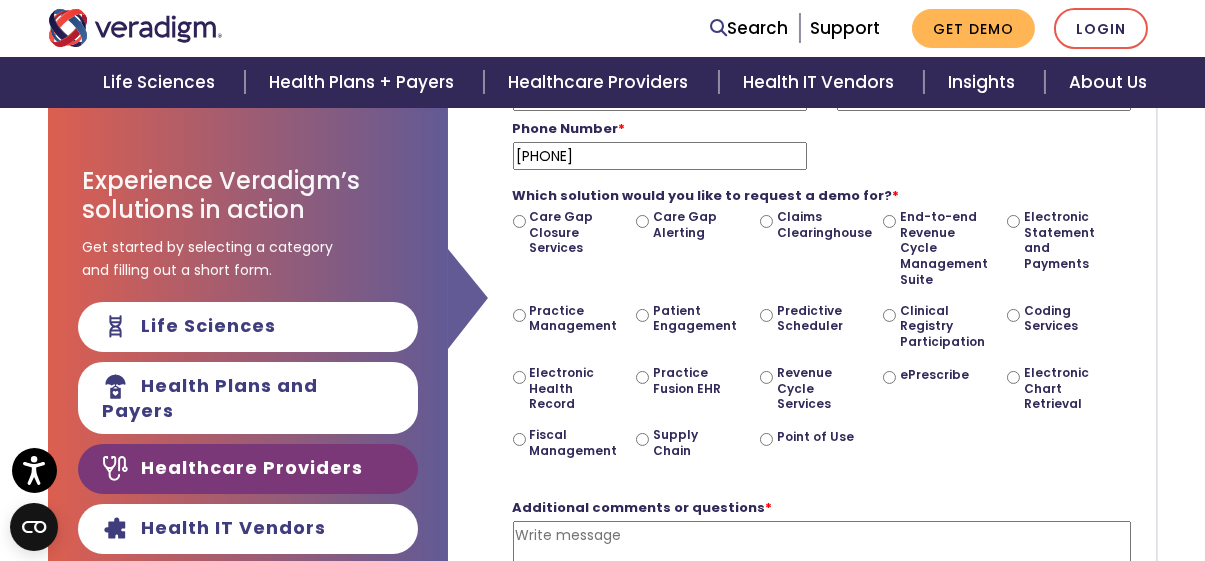 type on "[PHONE]" 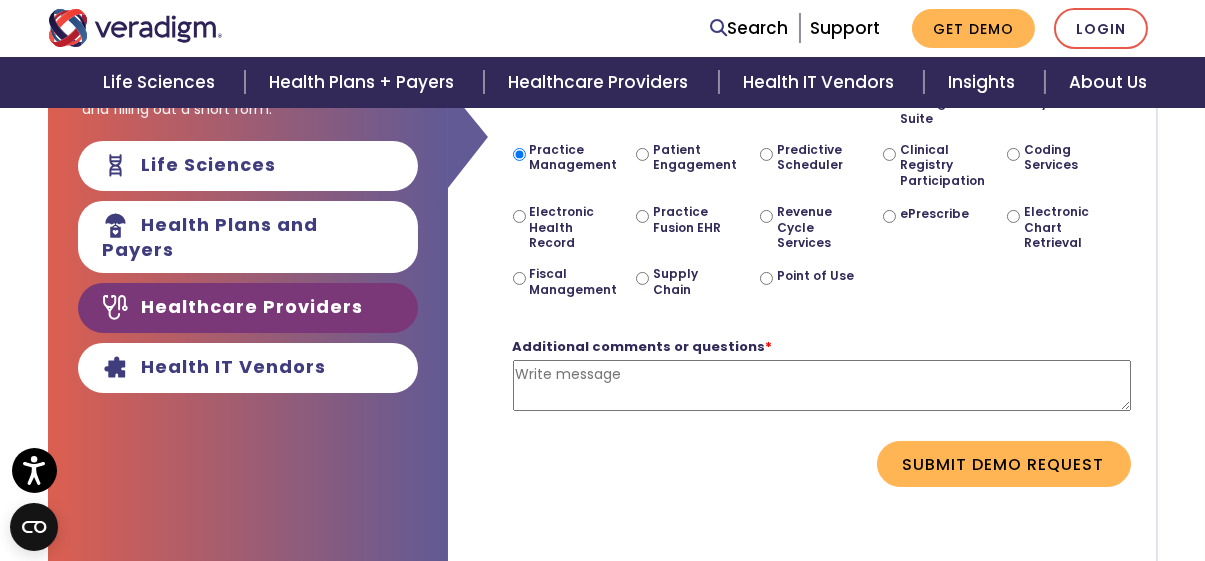 scroll, scrollTop: 700, scrollLeft: 0, axis: vertical 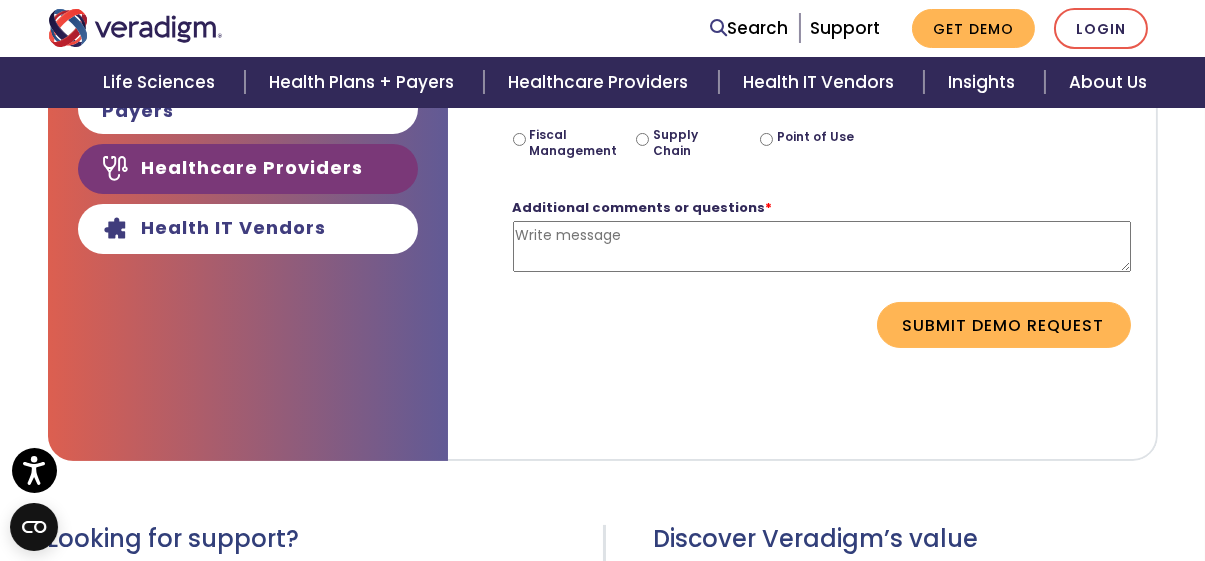 click on "Additional comments or questions *" at bounding box center [822, 246] 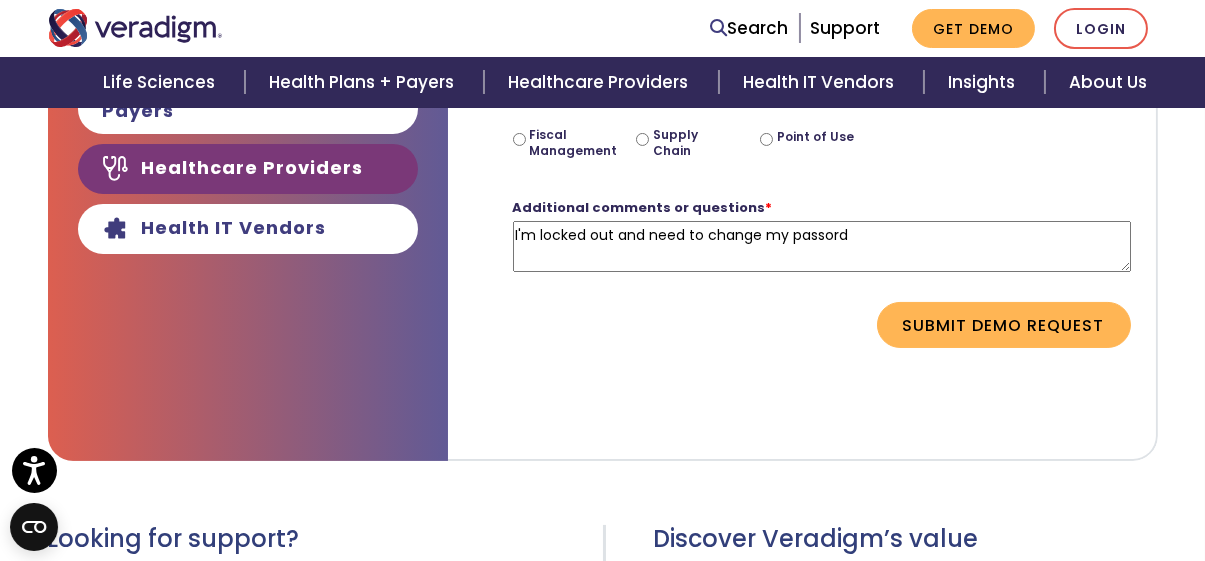 click on "I'm locked out and need to change my passord" at bounding box center [822, 246] 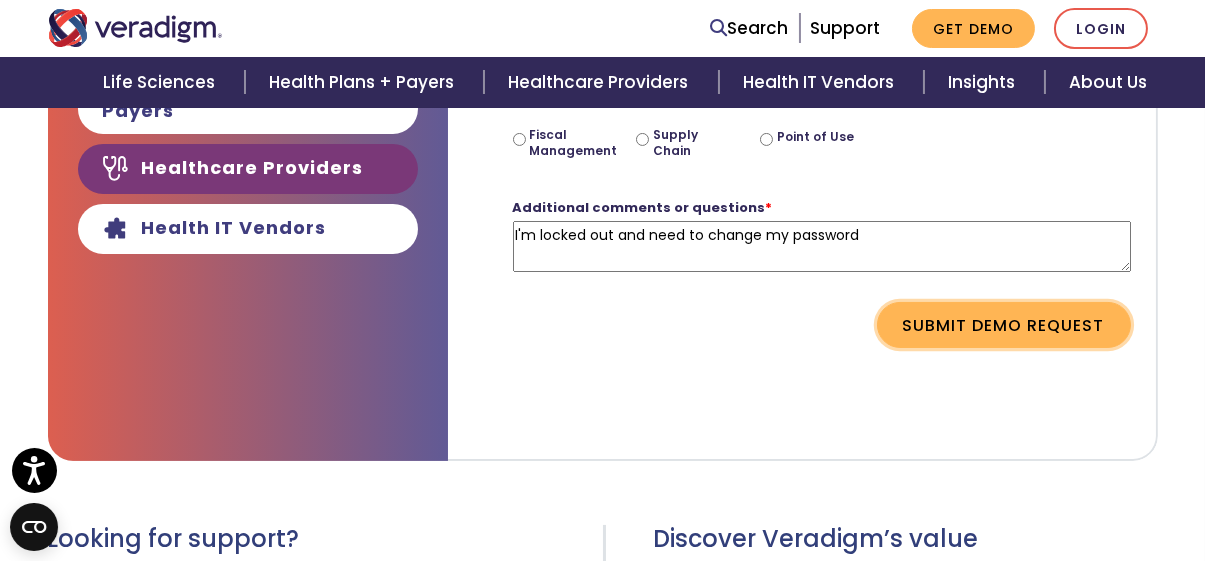 type on "I'm locked out and need to change my password" 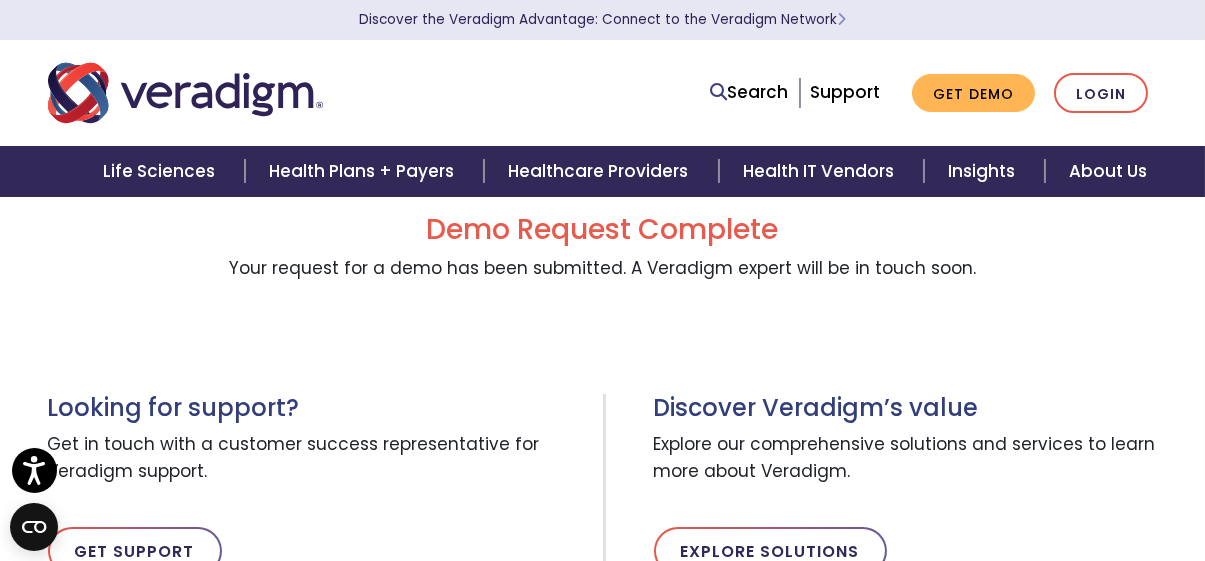 scroll, scrollTop: 0, scrollLeft: 0, axis: both 